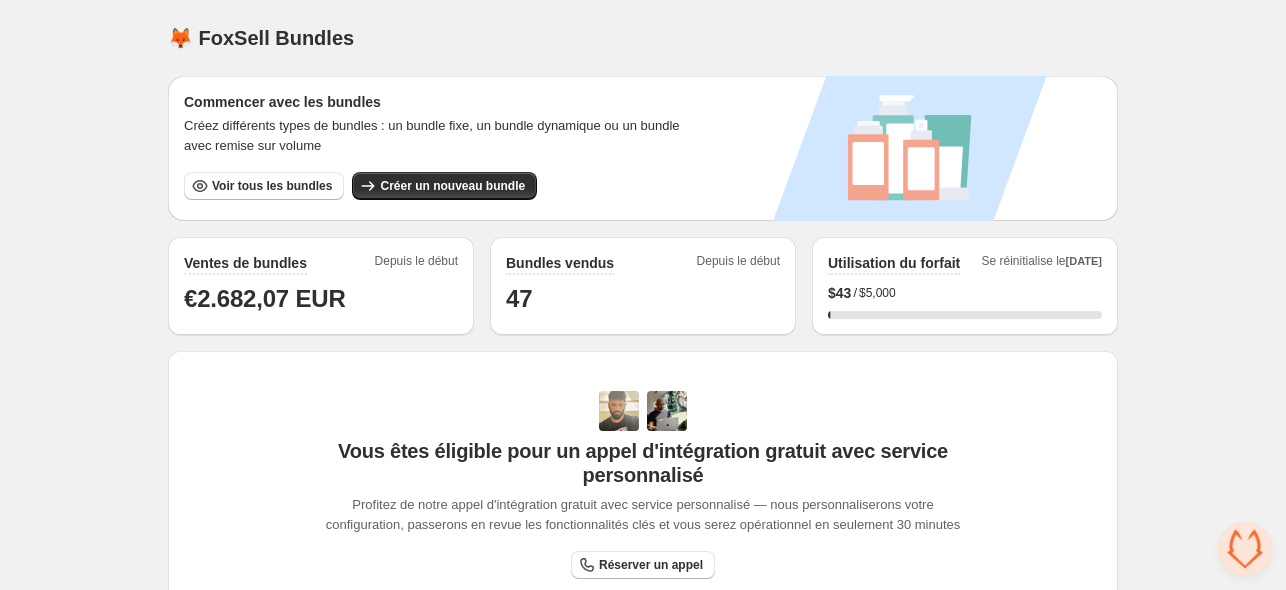 scroll, scrollTop: 0, scrollLeft: 0, axis: both 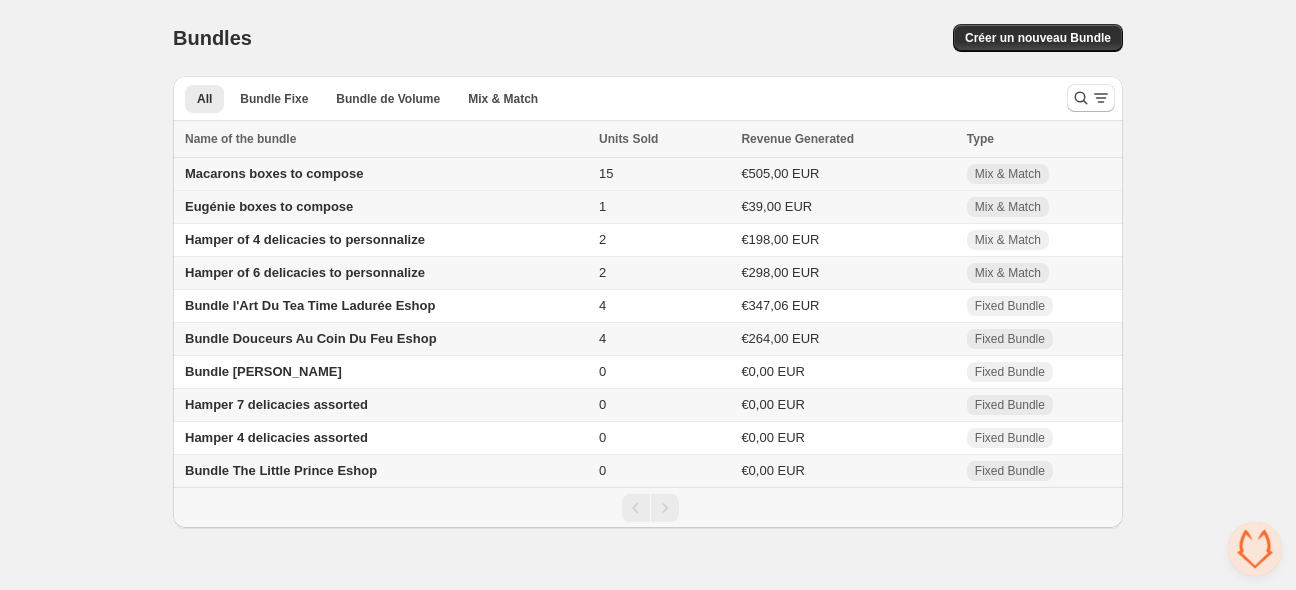 click on "Macarons boxes to compose" at bounding box center (274, 173) 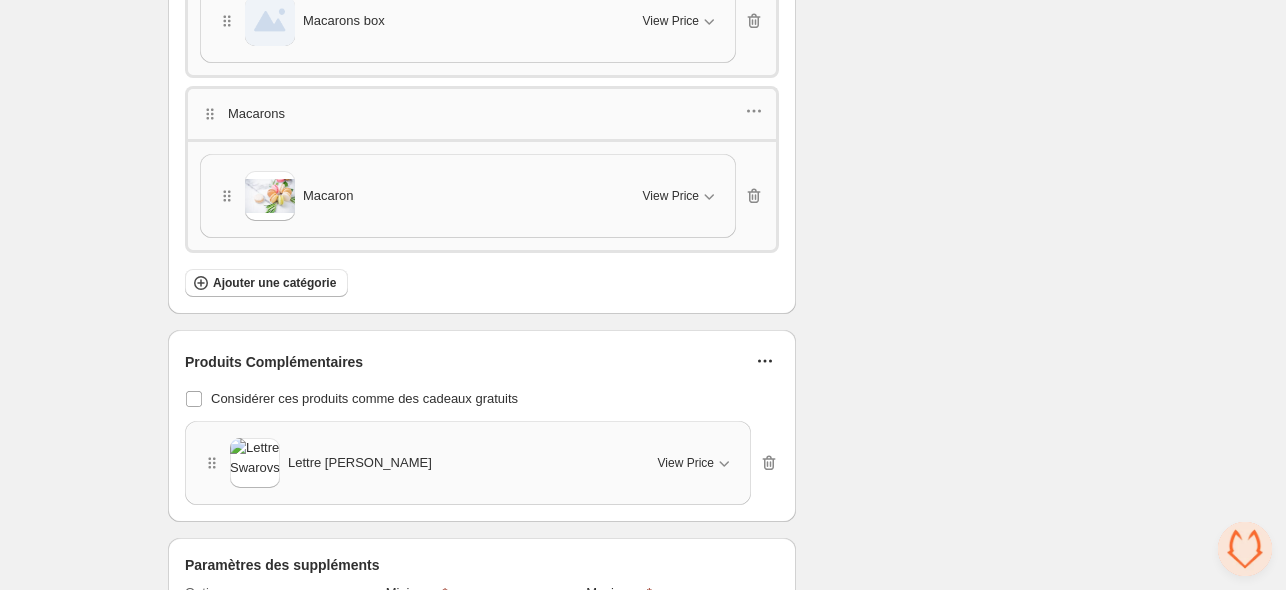scroll, scrollTop: 2900, scrollLeft: 0, axis: vertical 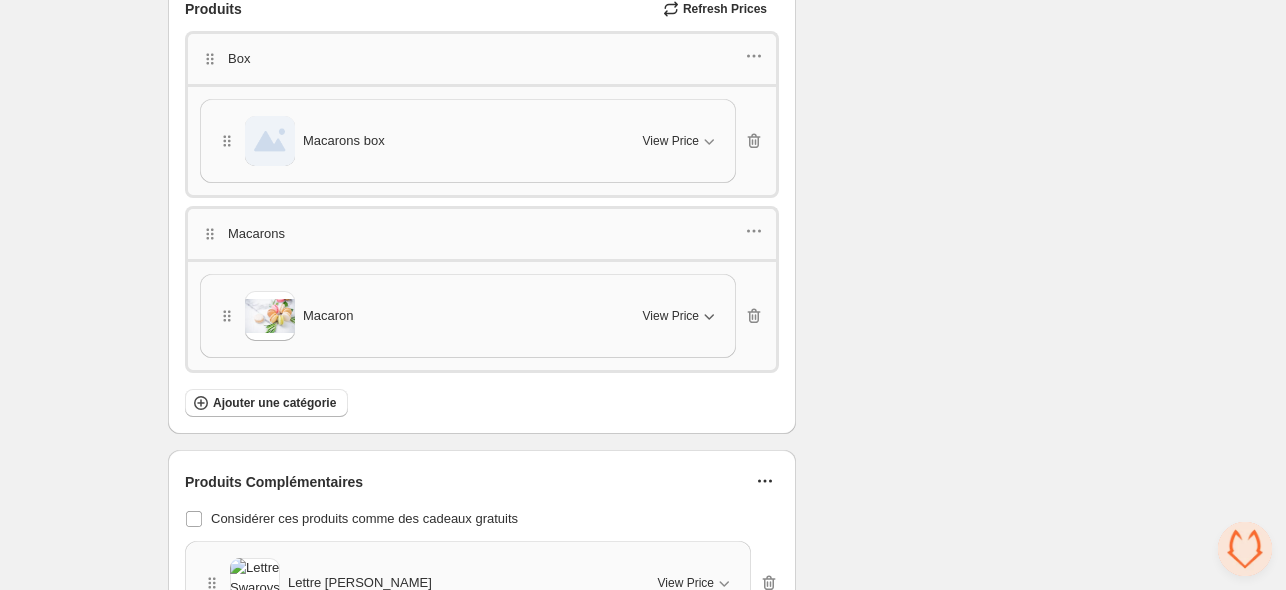click on "View Price" at bounding box center (671, 316) 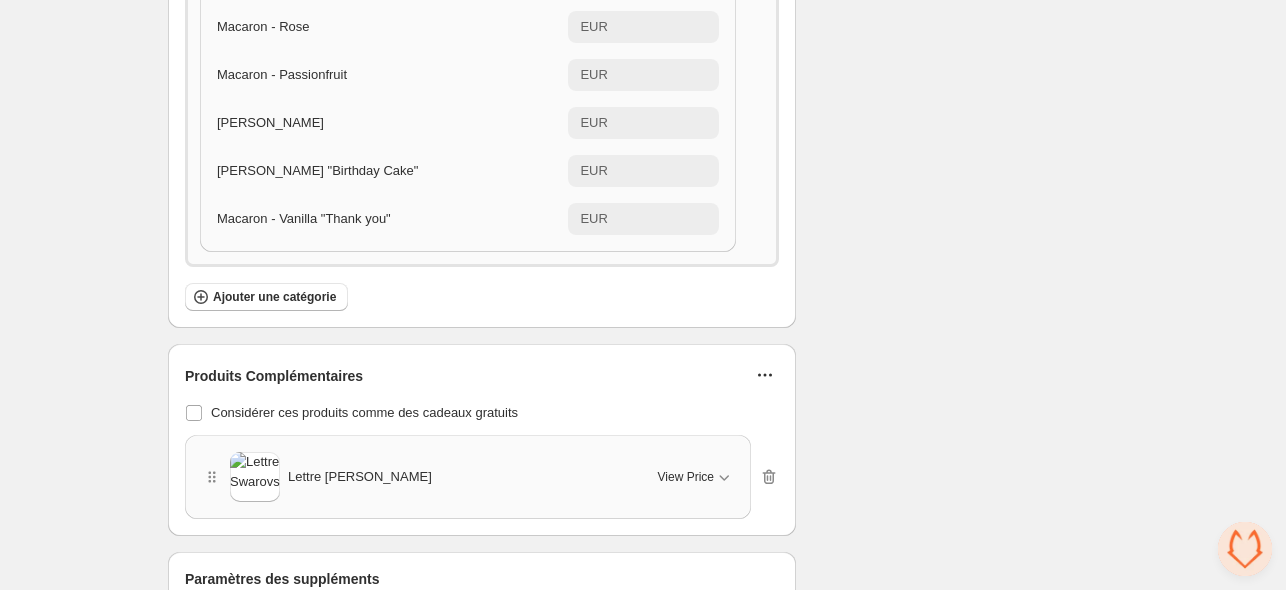 scroll, scrollTop: 3700, scrollLeft: 0, axis: vertical 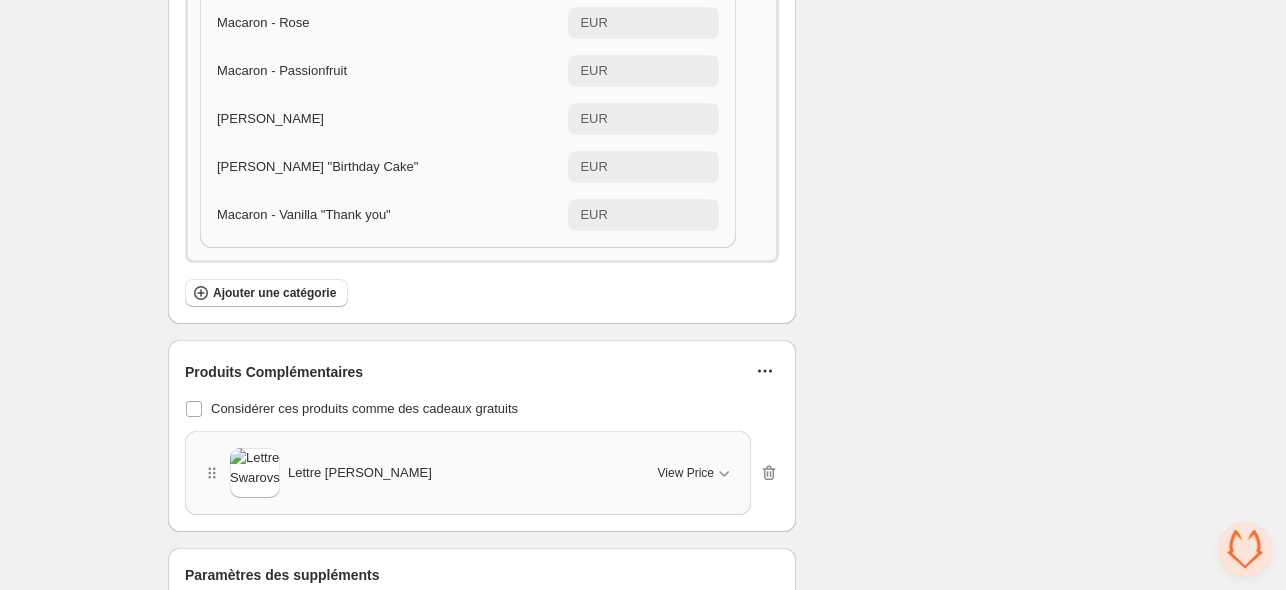 click on "Macaron - Vanilla "Thank you"" at bounding box center [304, 214] 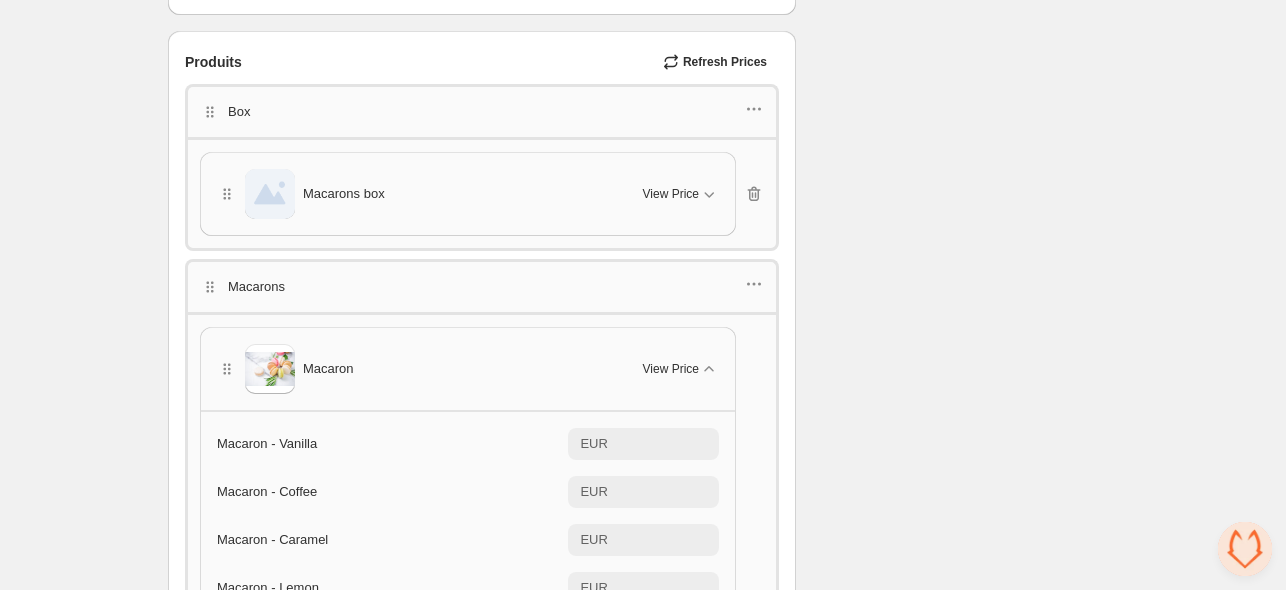 scroll, scrollTop: 3000, scrollLeft: 0, axis: vertical 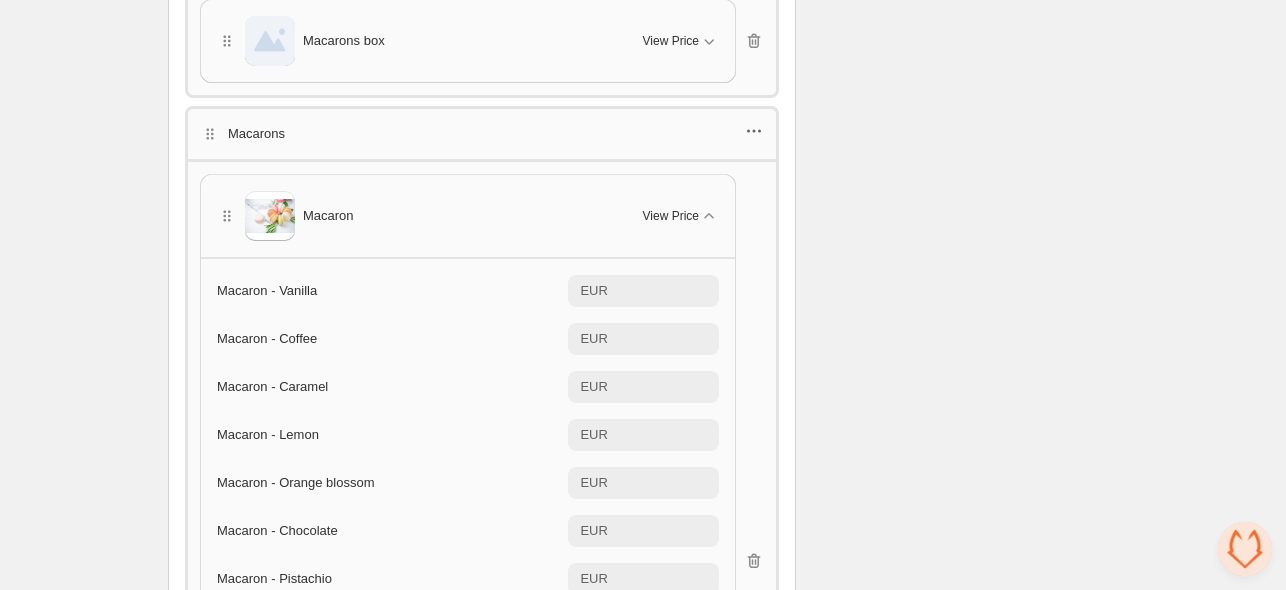 click 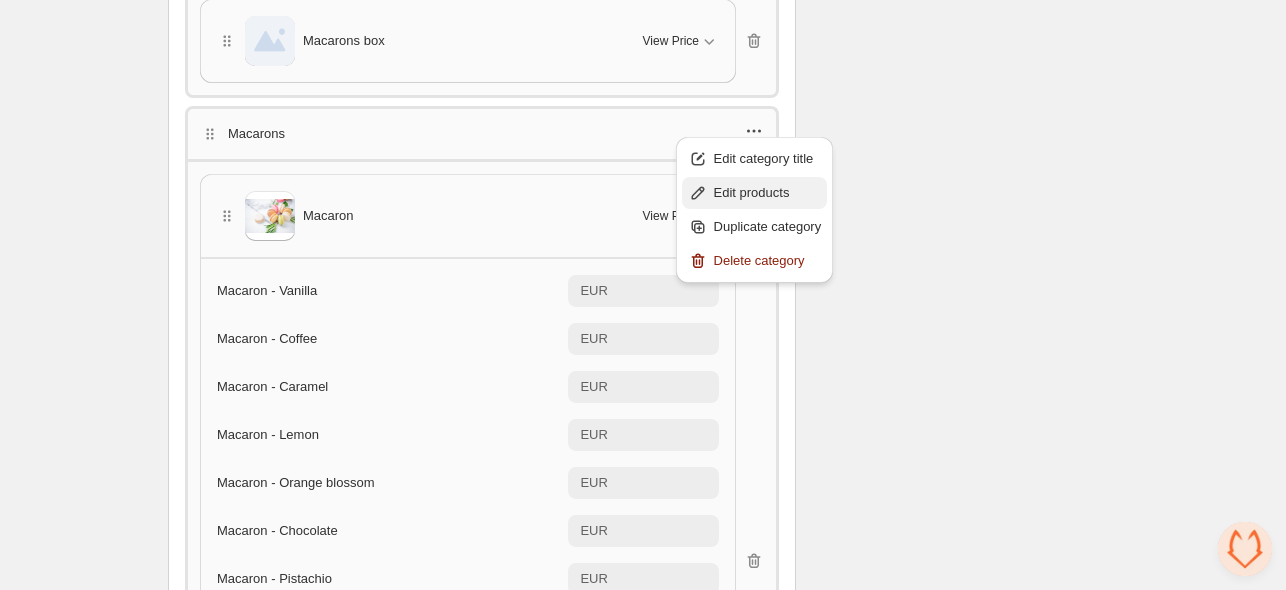 click on "Edit products" at bounding box center [768, 193] 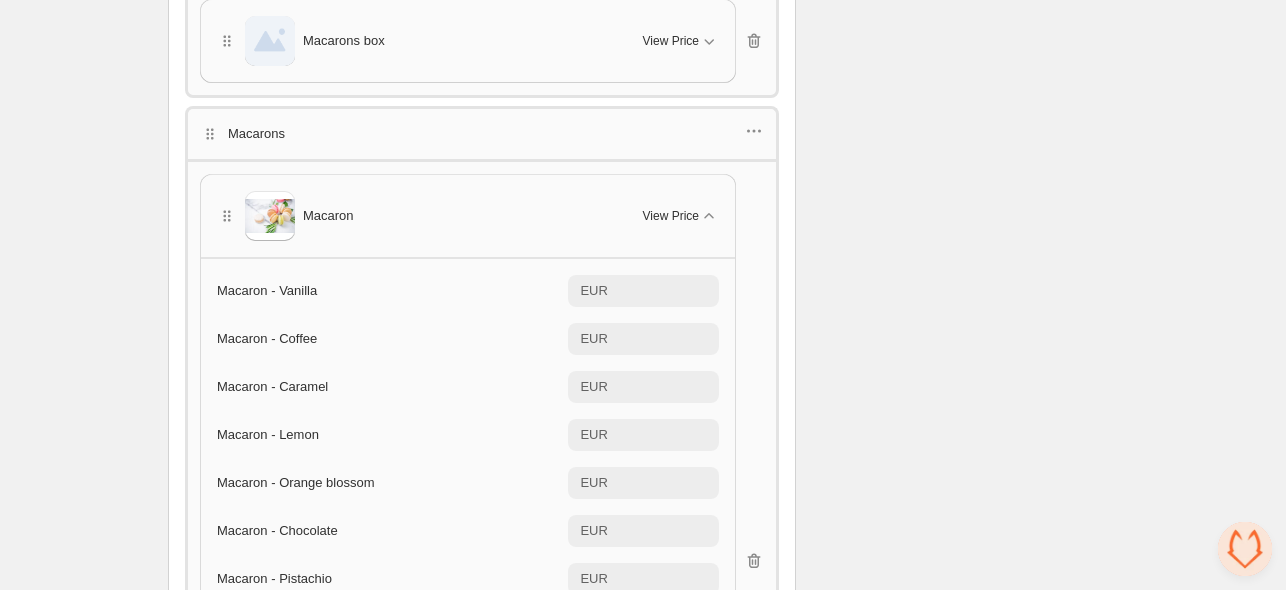 click at bounding box center [754, 134] 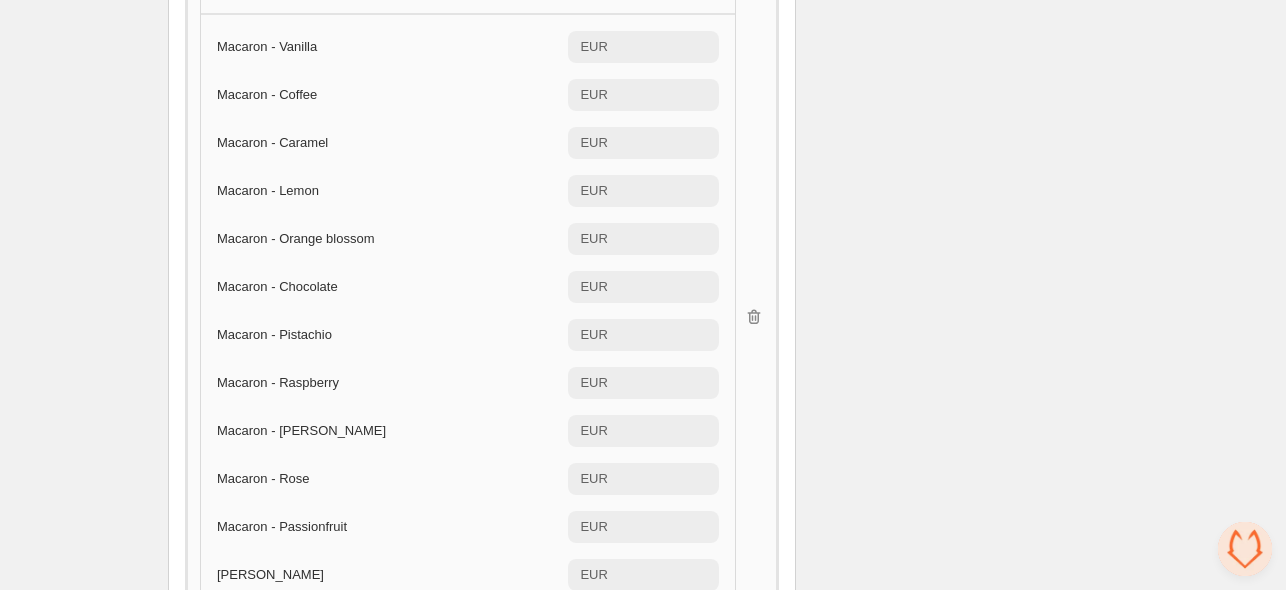 scroll, scrollTop: 3000, scrollLeft: 0, axis: vertical 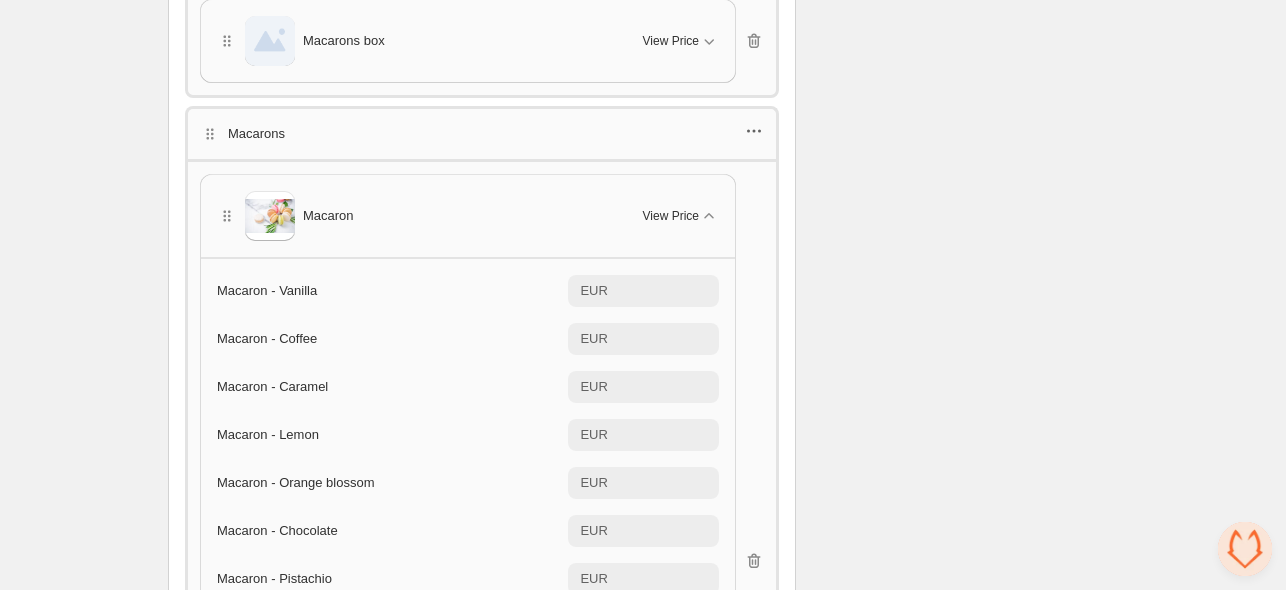 click 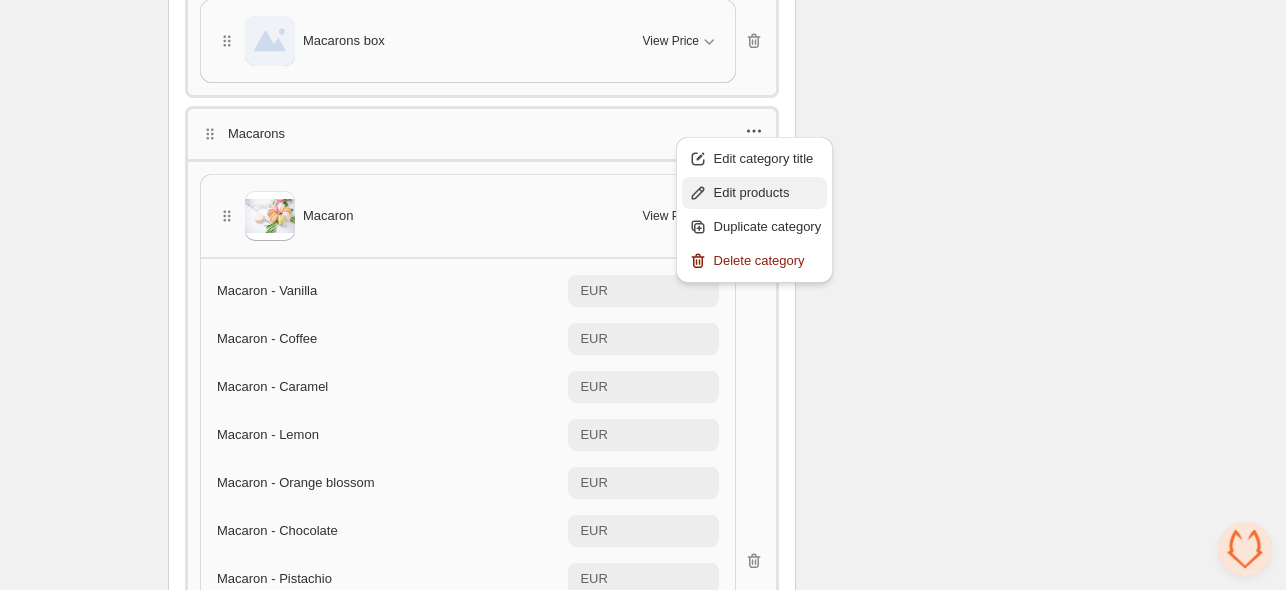 click on "Edit products" at bounding box center (755, 193) 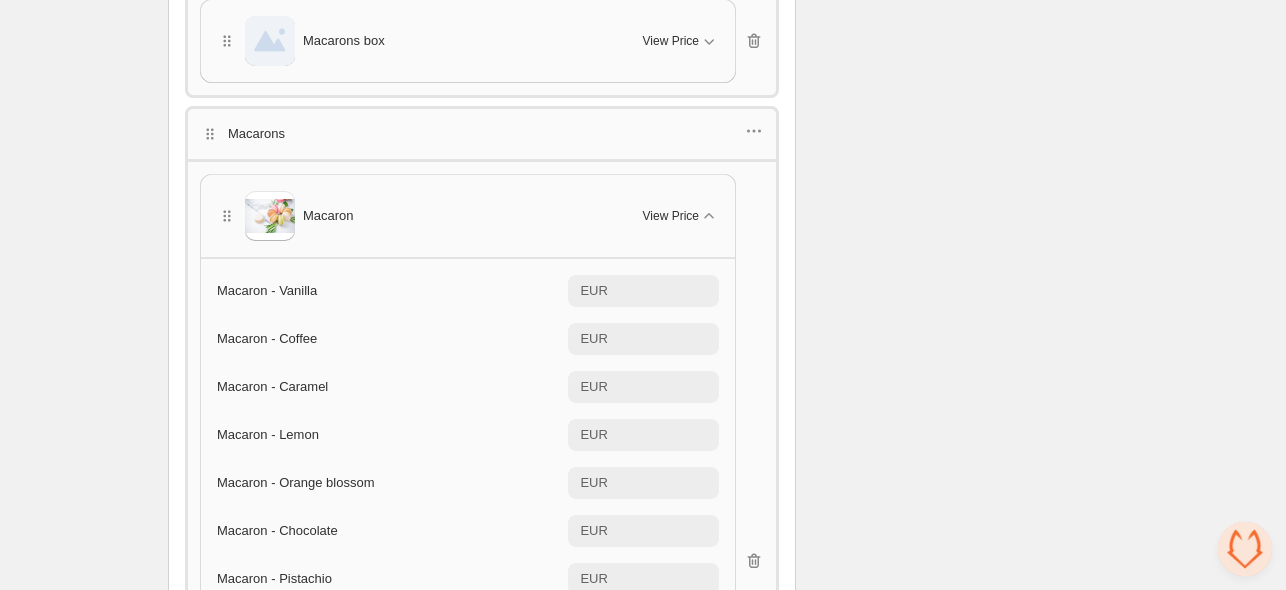 type on "****" 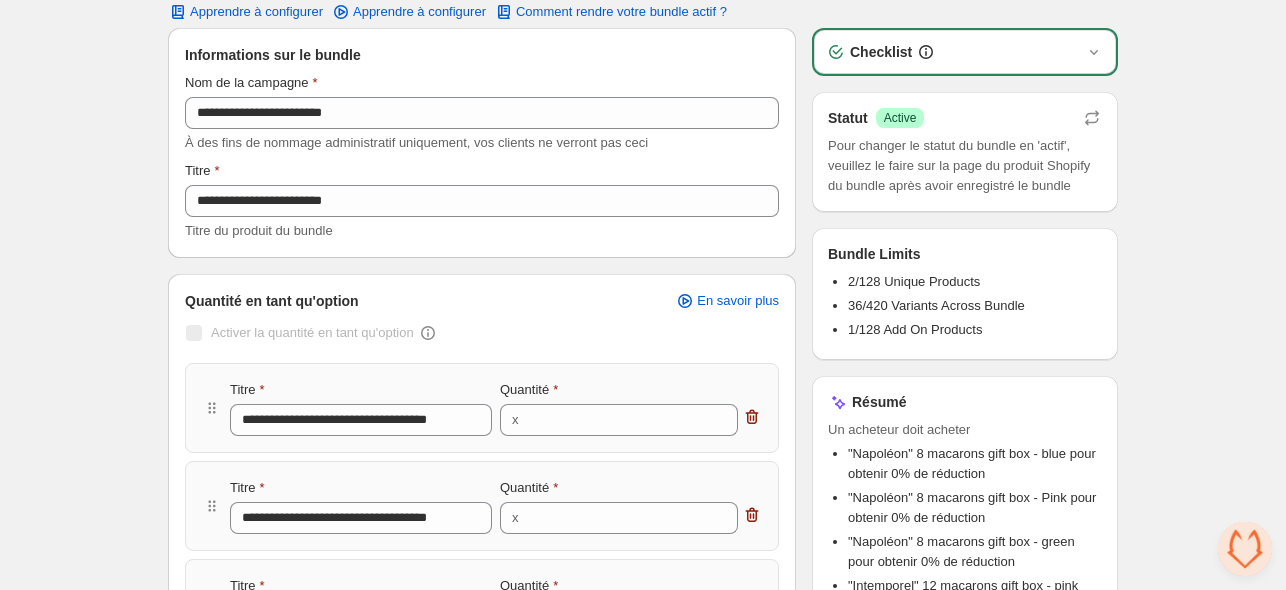 scroll, scrollTop: 0, scrollLeft: 0, axis: both 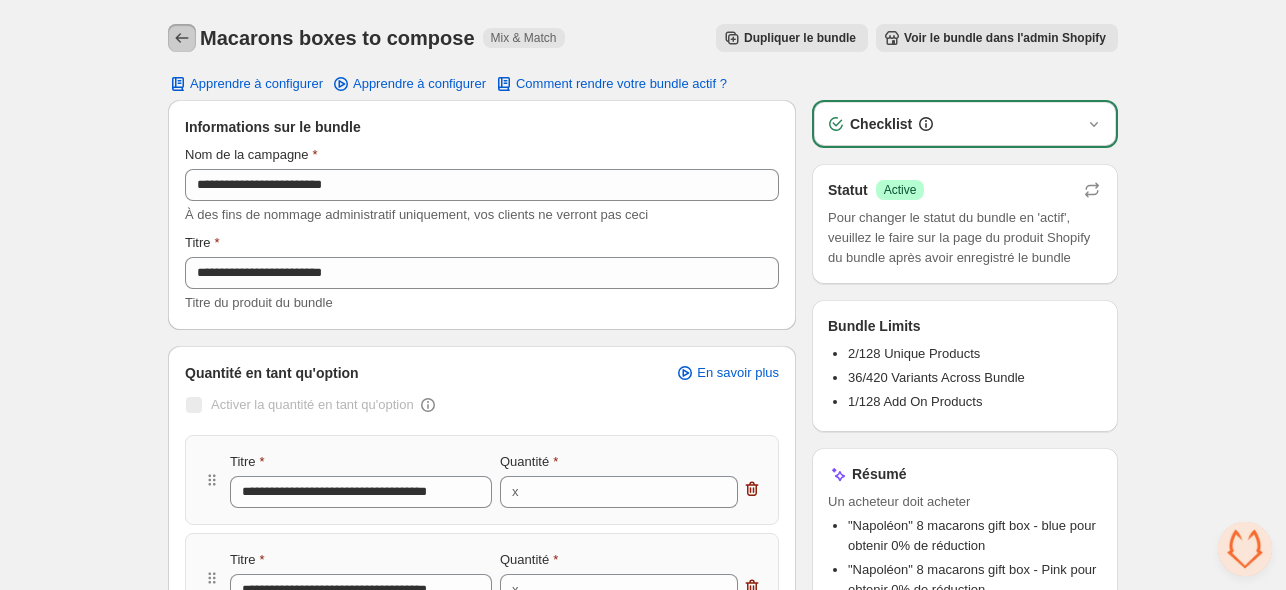click 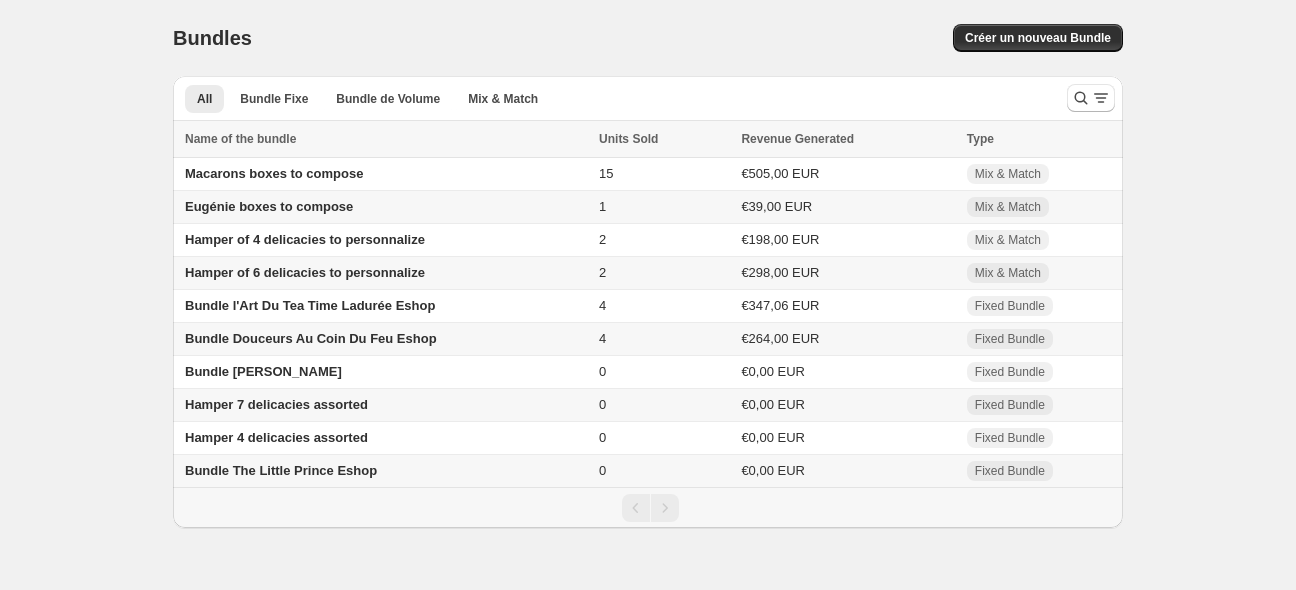 scroll, scrollTop: 0, scrollLeft: 0, axis: both 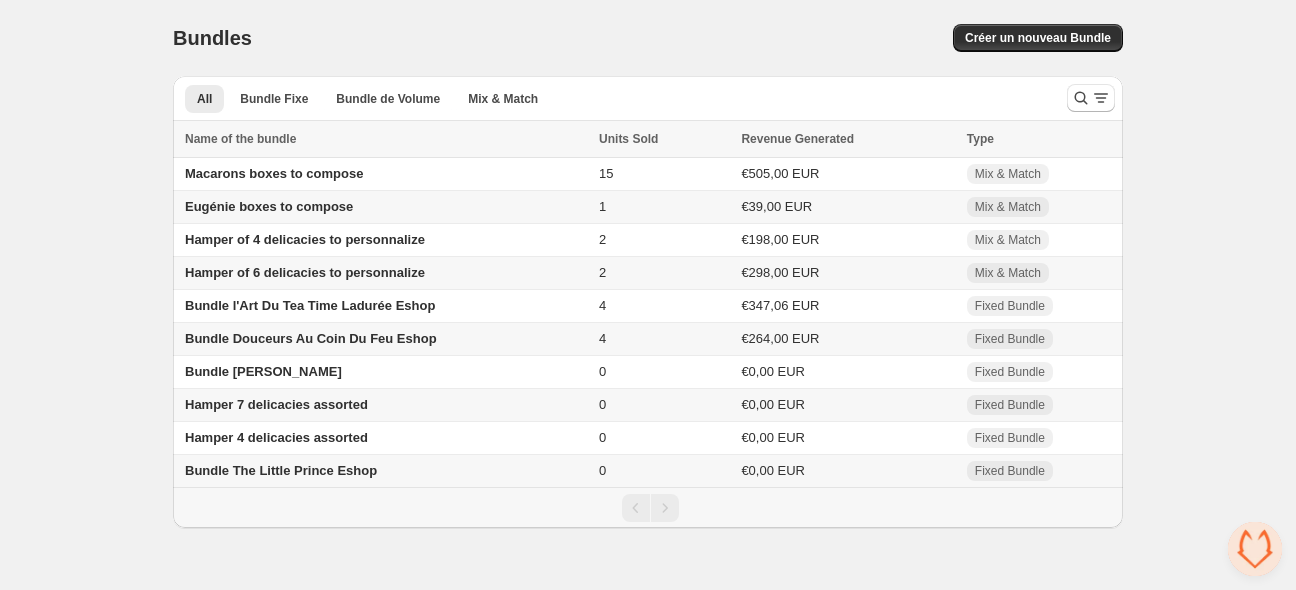 click on "Eugénie boxes to compose" at bounding box center (269, 206) 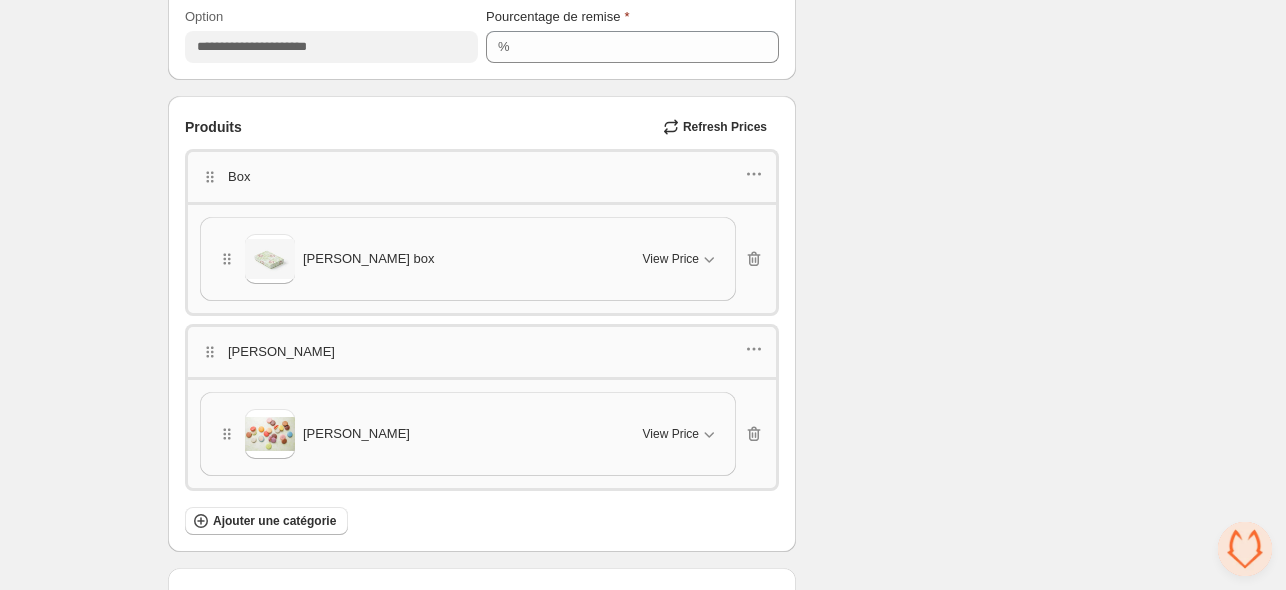 scroll, scrollTop: 1100, scrollLeft: 0, axis: vertical 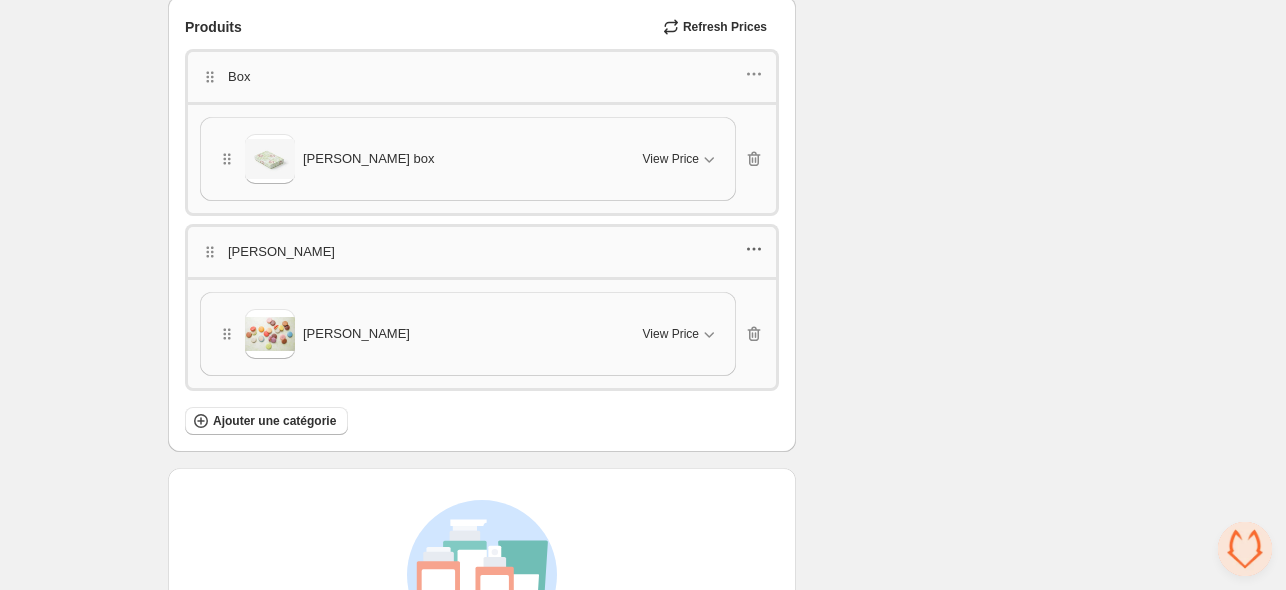 click 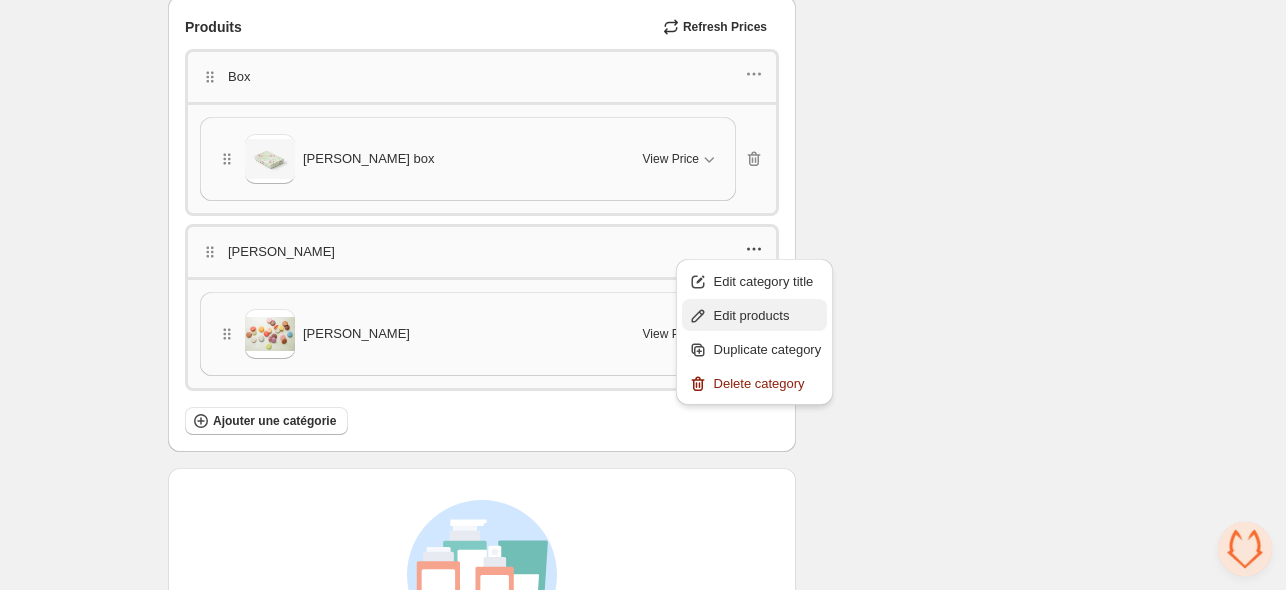 click on "Edit products" at bounding box center (768, 316) 